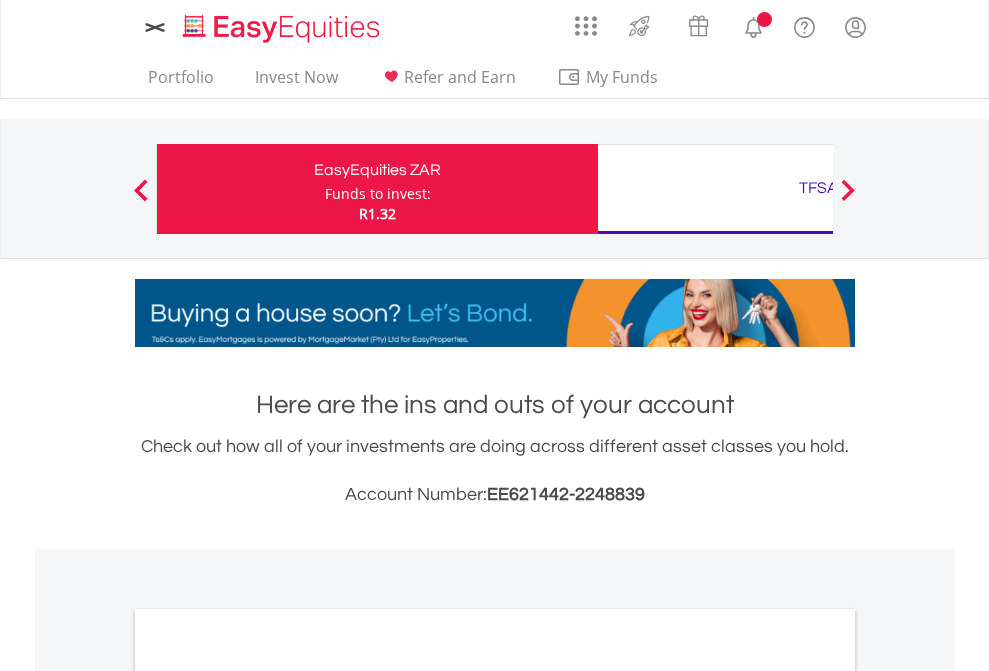 scroll, scrollTop: 0, scrollLeft: 0, axis: both 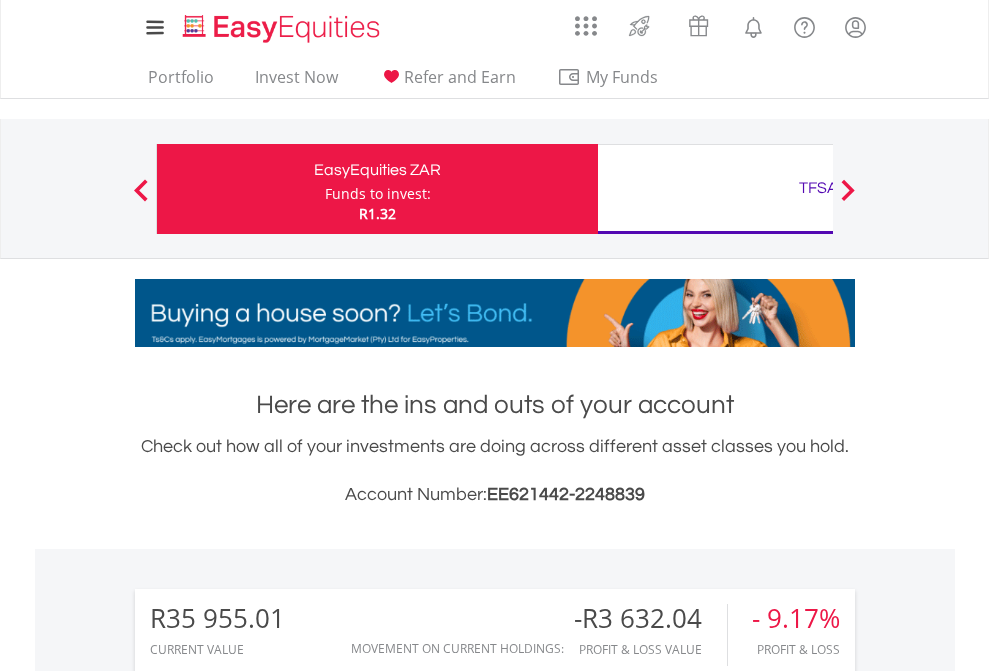 click on "Funds to invest:" at bounding box center (378, 194) 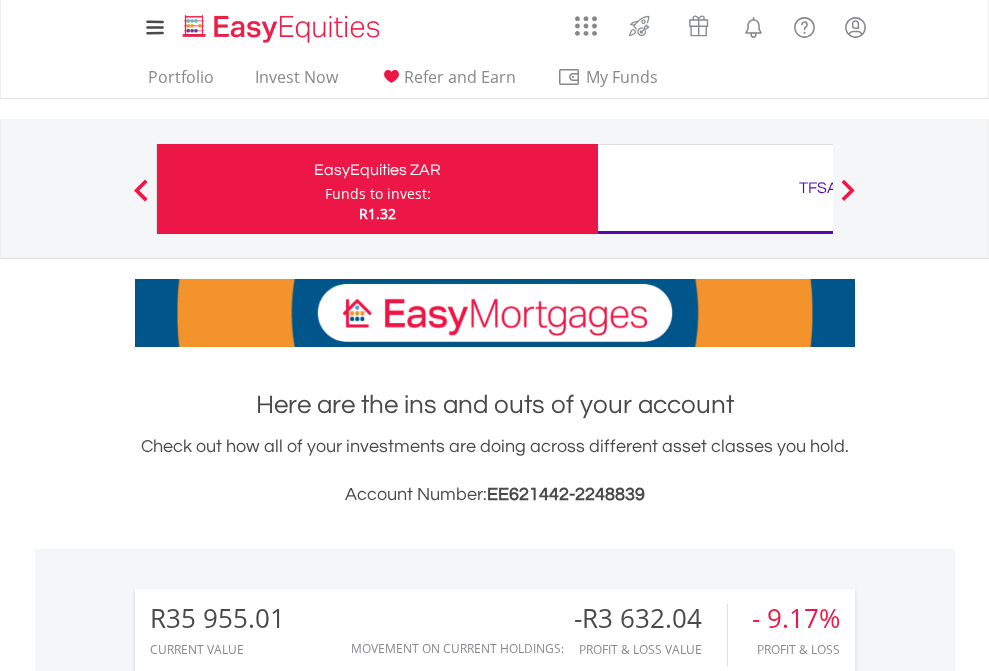 scroll, scrollTop: 999808, scrollLeft: 999687, axis: both 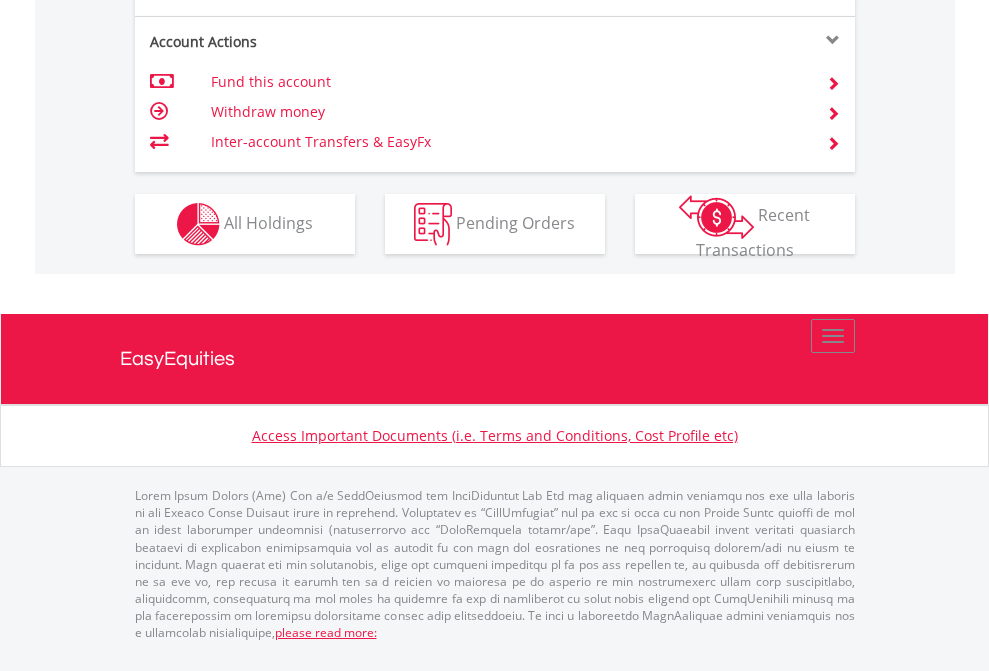click on "Investment types" at bounding box center [706, -337] 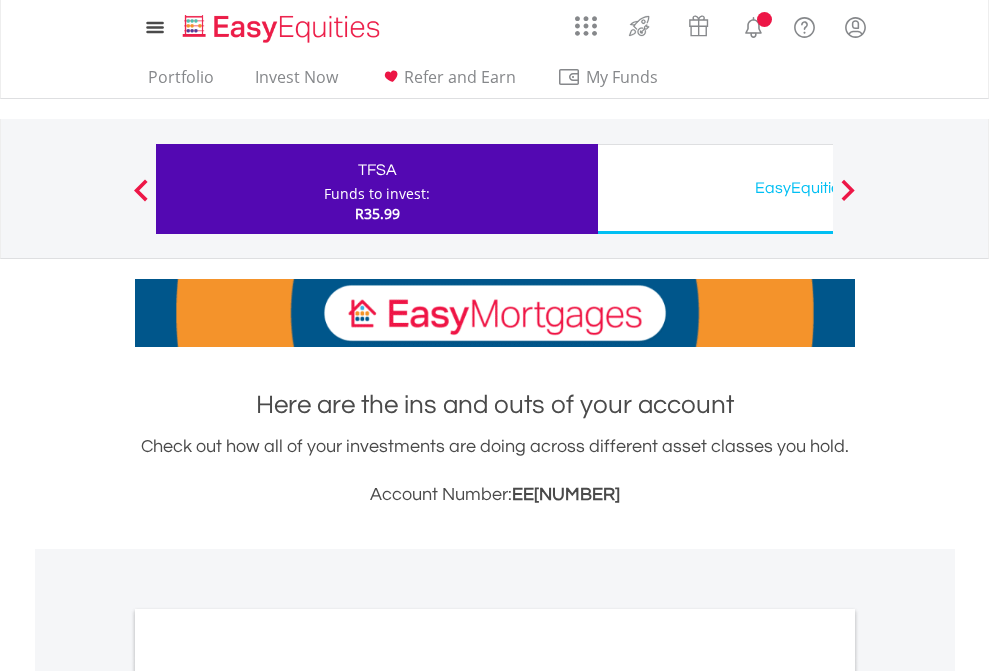 scroll, scrollTop: 0, scrollLeft: 0, axis: both 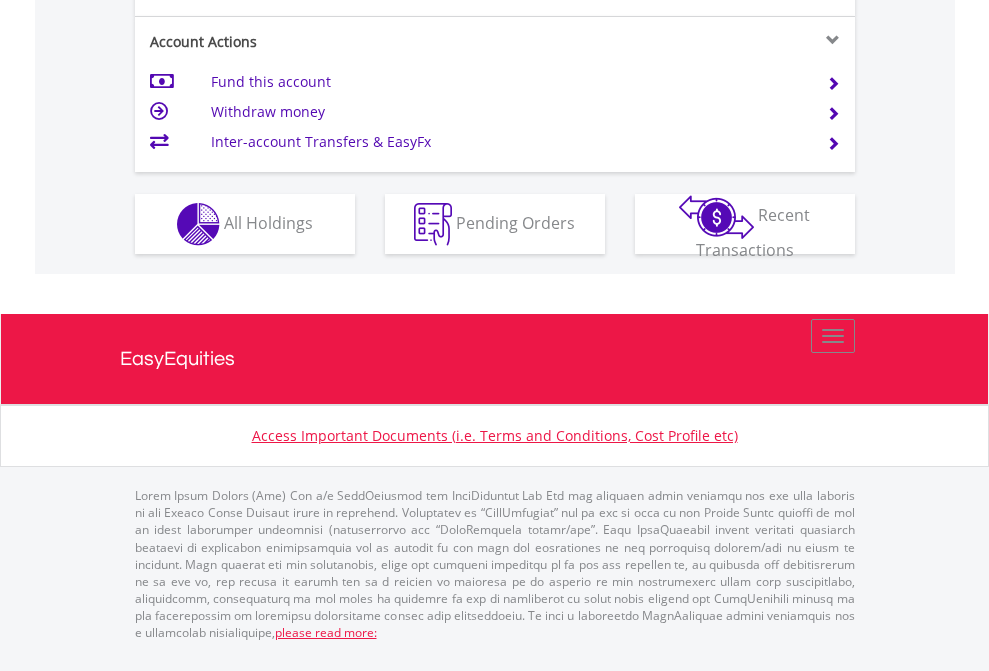 click on "Investment types" at bounding box center (706, -337) 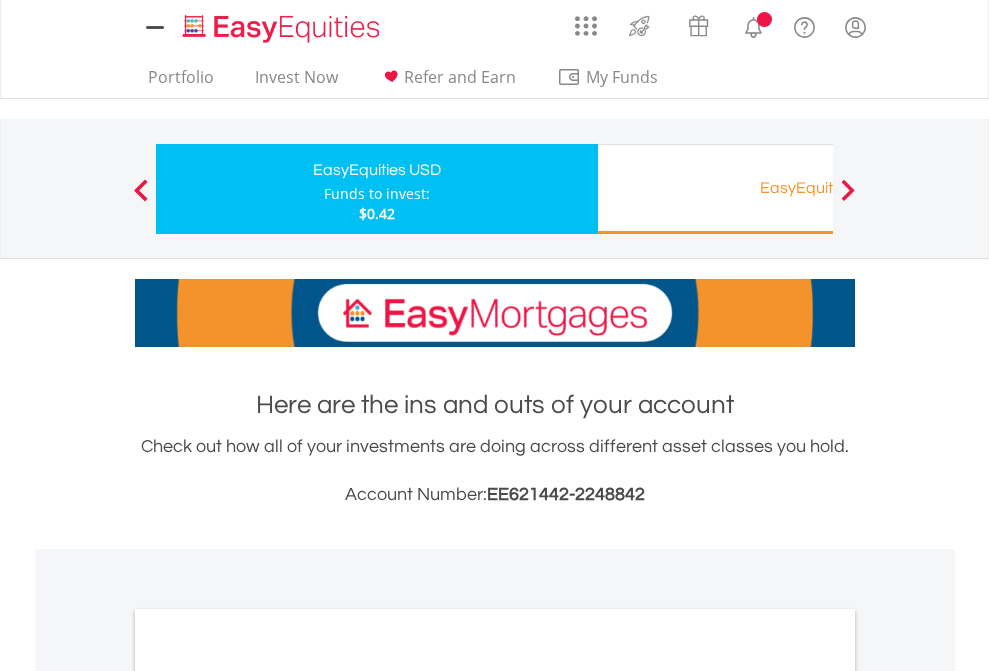 scroll, scrollTop: 0, scrollLeft: 0, axis: both 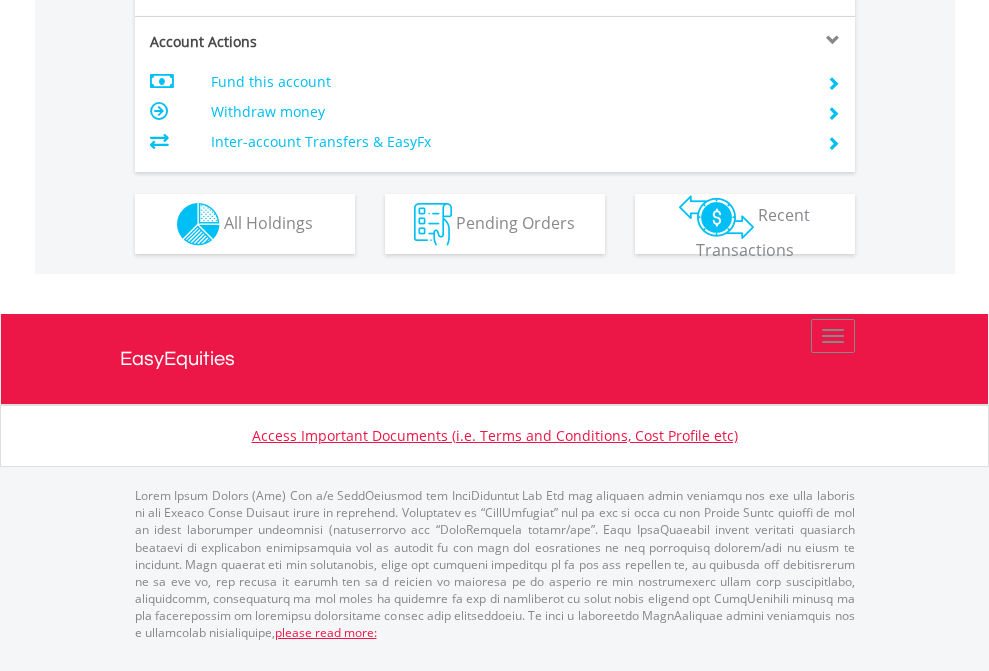 click on "Investment types" at bounding box center (706, -337) 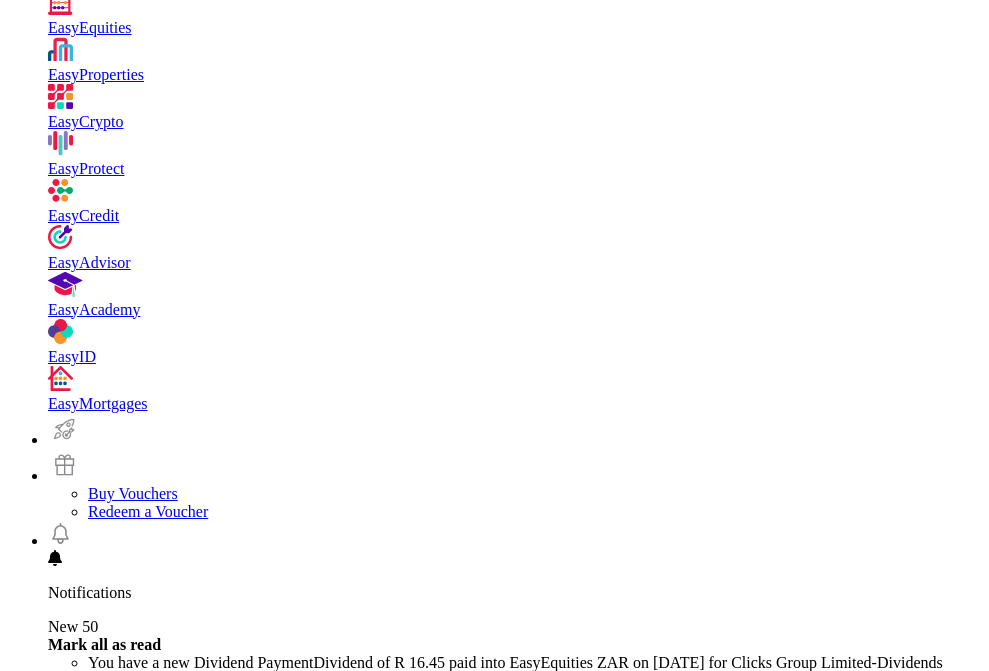 scroll, scrollTop: 2013, scrollLeft: 0, axis: vertical 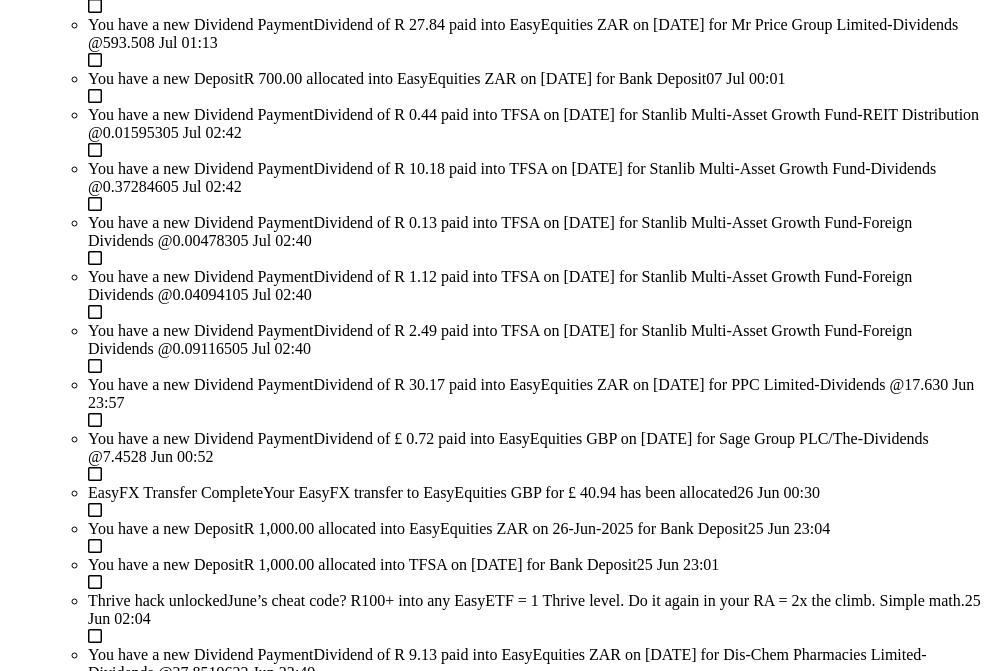 click on "Investment types" at bounding box center [66, 6569] 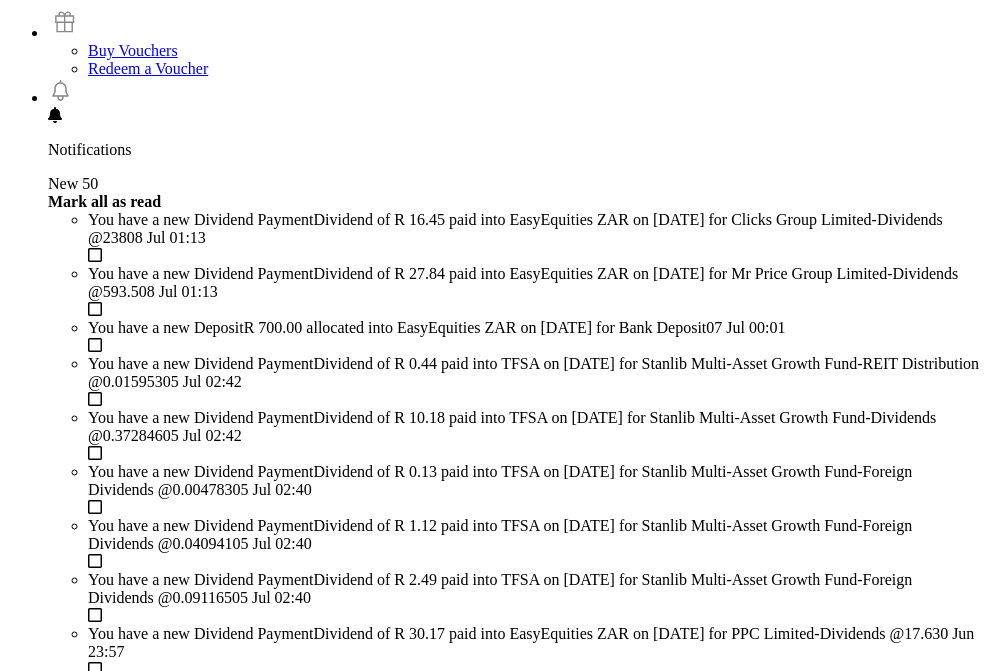 click on "EasyEquities GBP" at bounding box center [671, 5796] 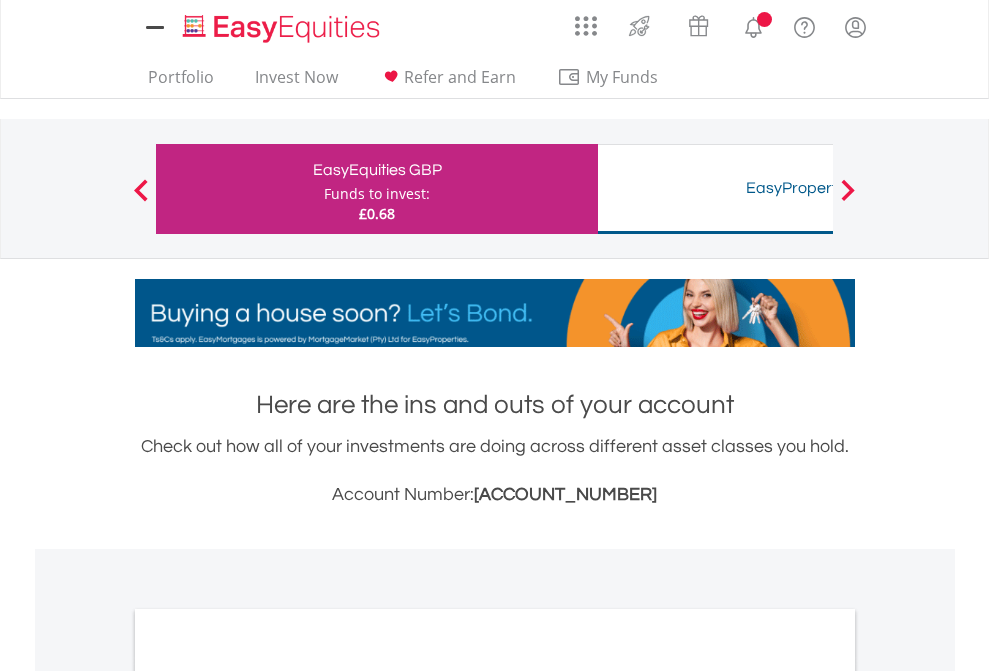scroll, scrollTop: 0, scrollLeft: 0, axis: both 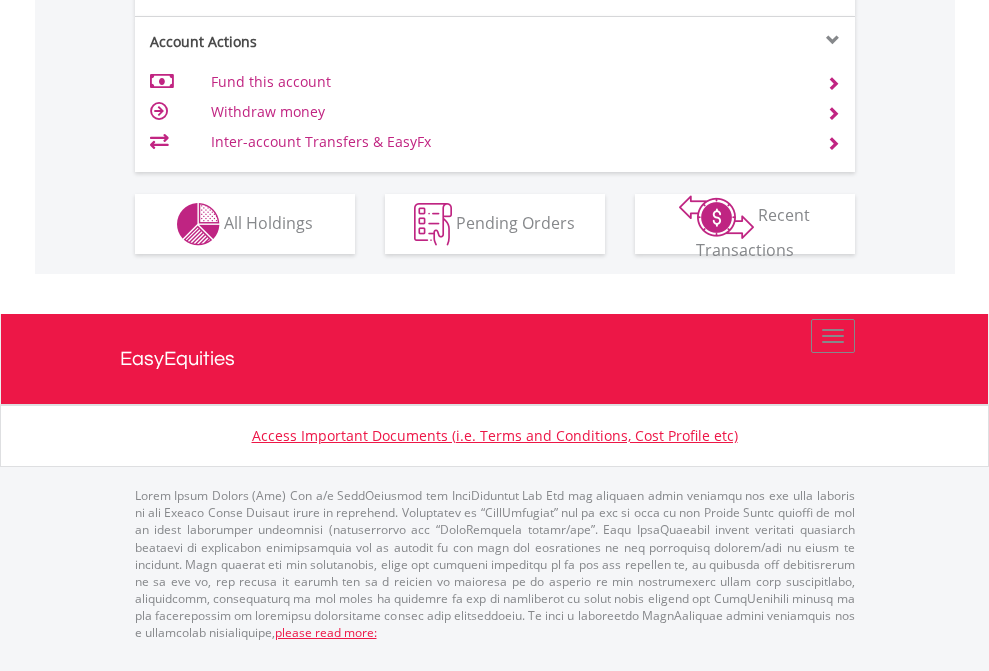 click on "Investment types" at bounding box center [706, -337] 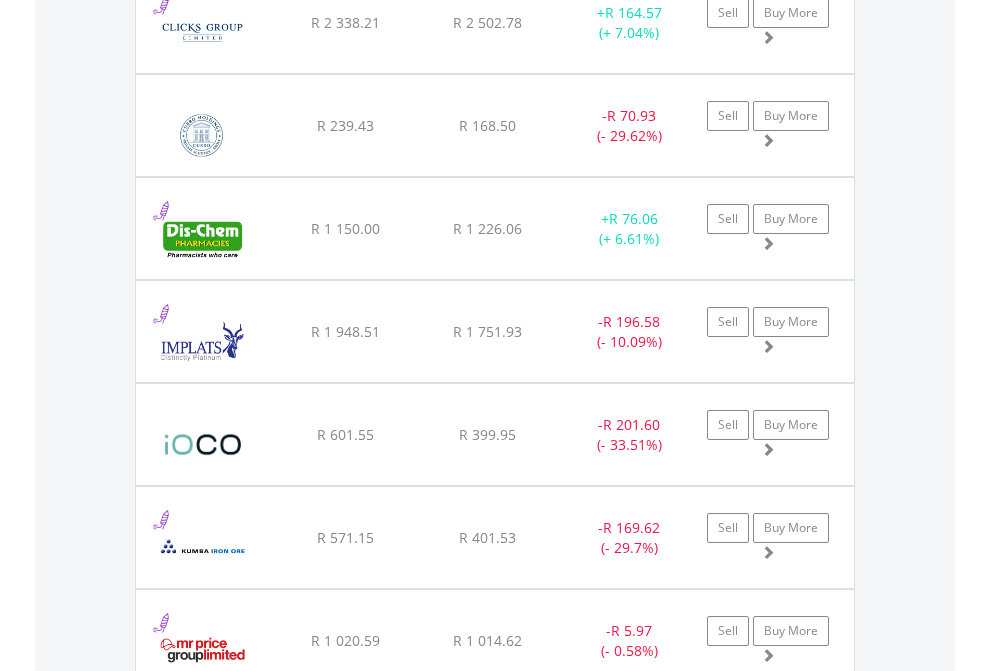 scroll, scrollTop: 2305, scrollLeft: 0, axis: vertical 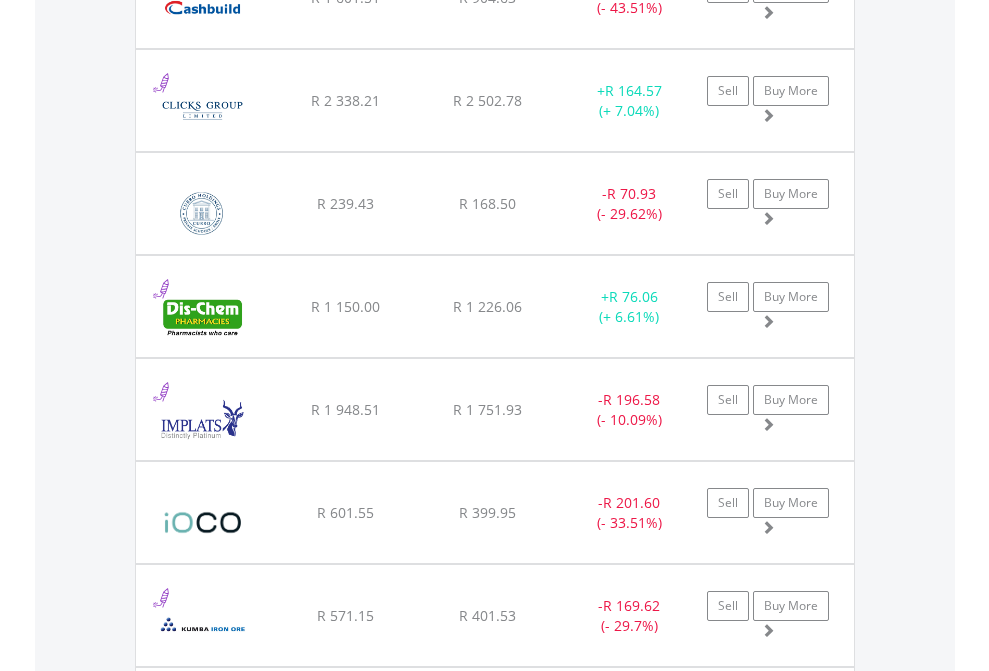click on "TFSA" at bounding box center (818, -2117) 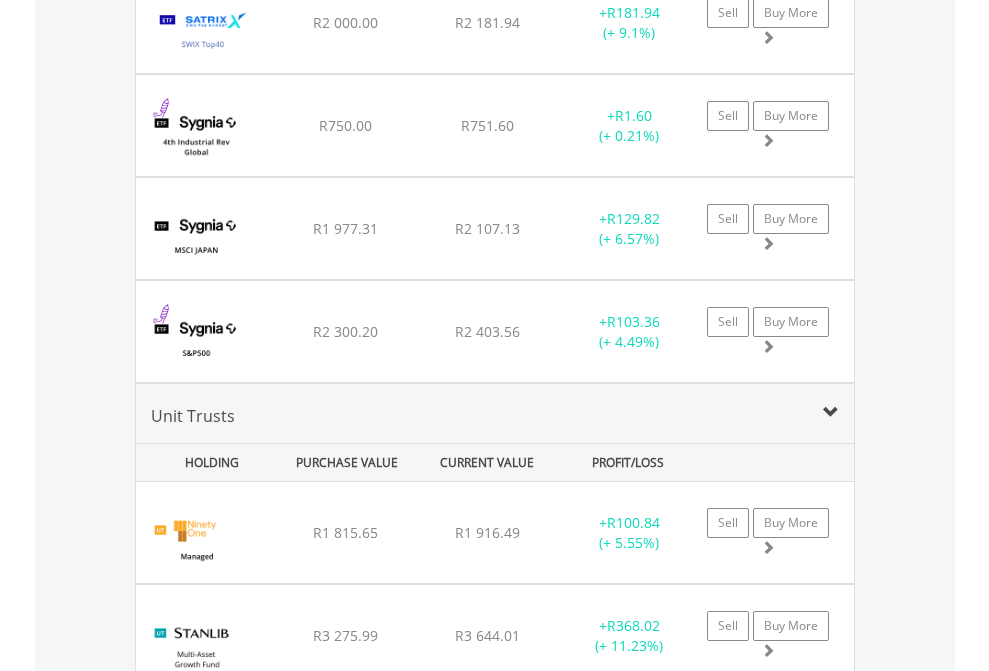 scroll, scrollTop: 144, scrollLeft: 0, axis: vertical 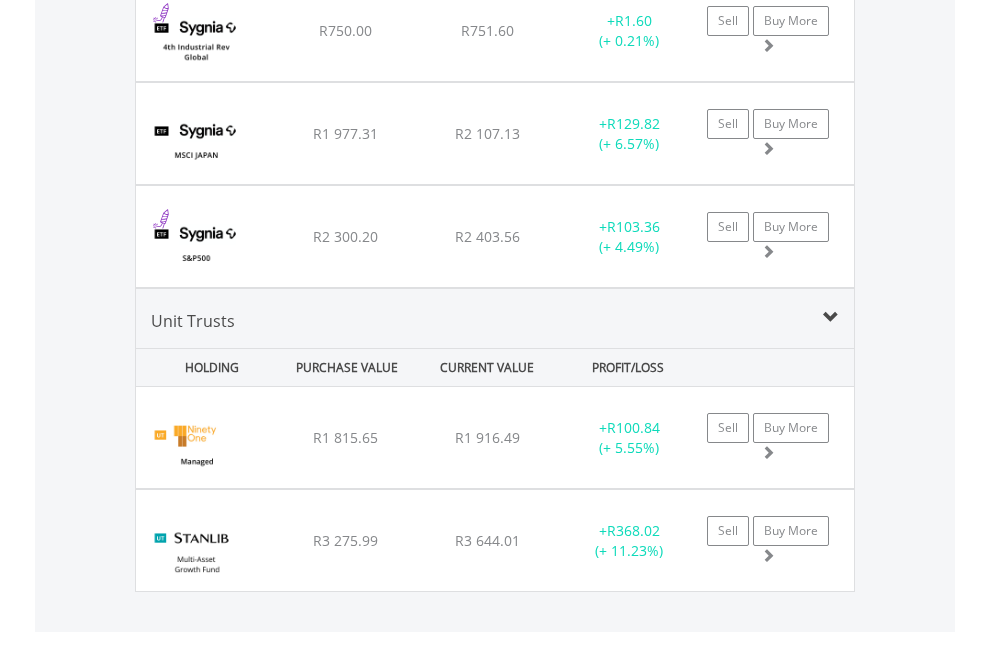 click on "EasyEquities USD" at bounding box center (818, -1840) 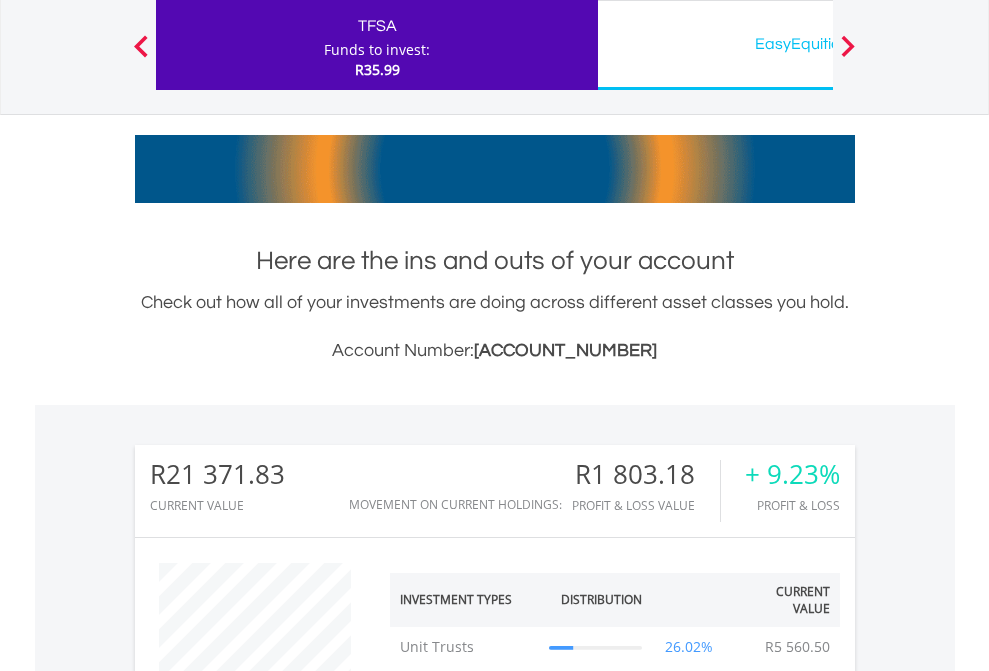 scroll, scrollTop: 999808, scrollLeft: 999687, axis: both 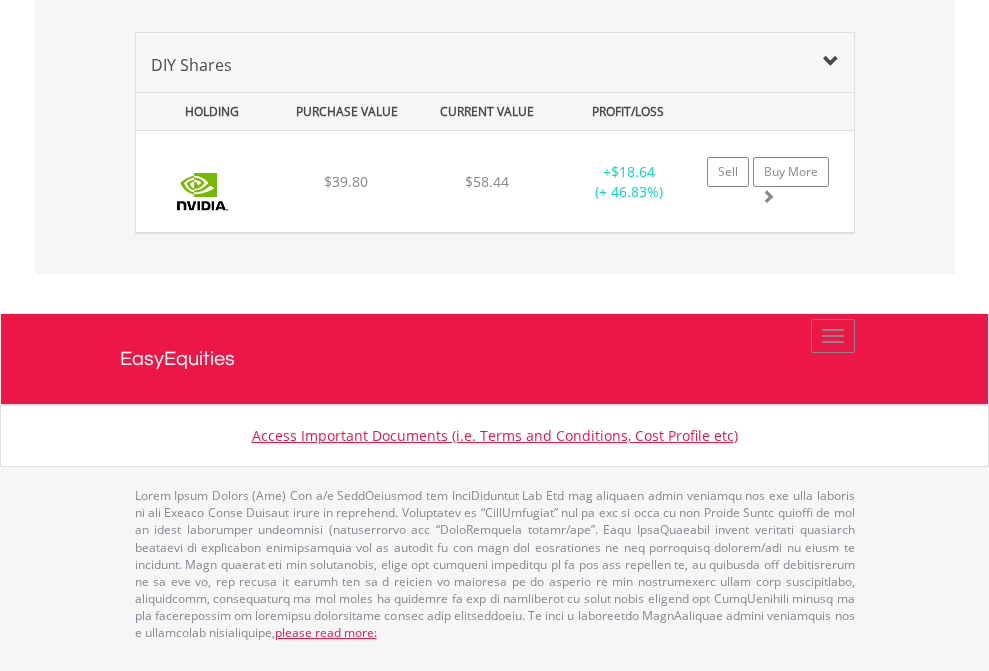 click on "EasyEquities RA" at bounding box center [818, -968] 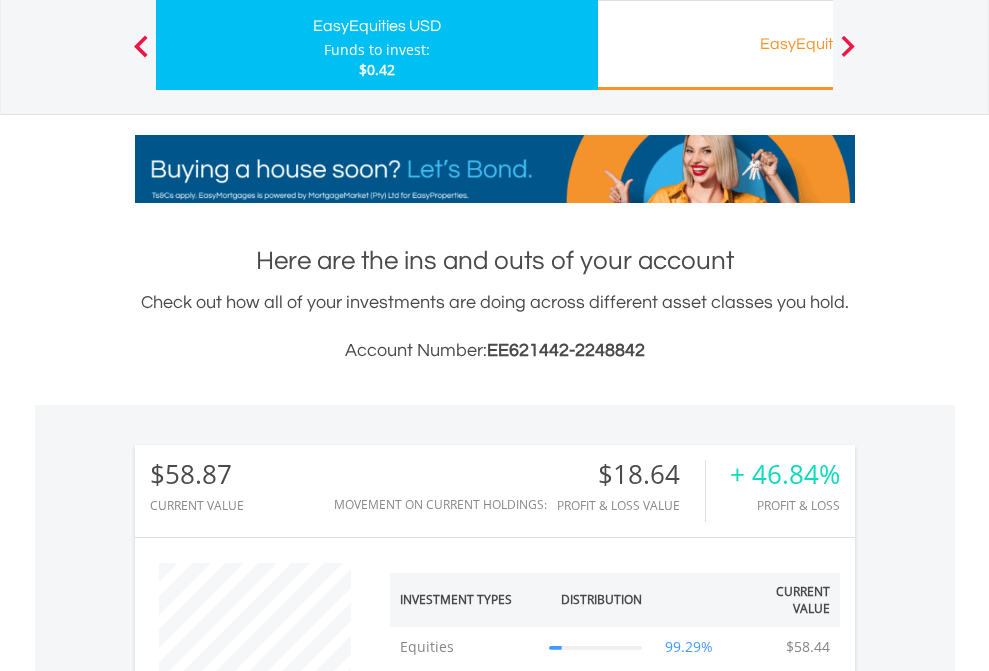 scroll, scrollTop: 999808, scrollLeft: 999687, axis: both 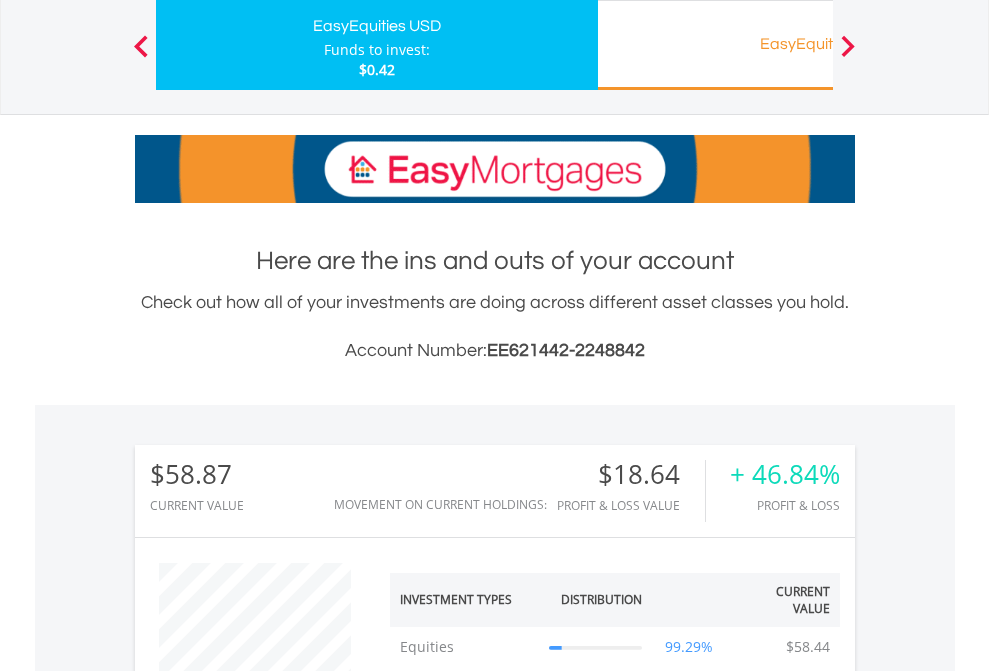 click on "All Holdings" at bounding box center [268, 1322] 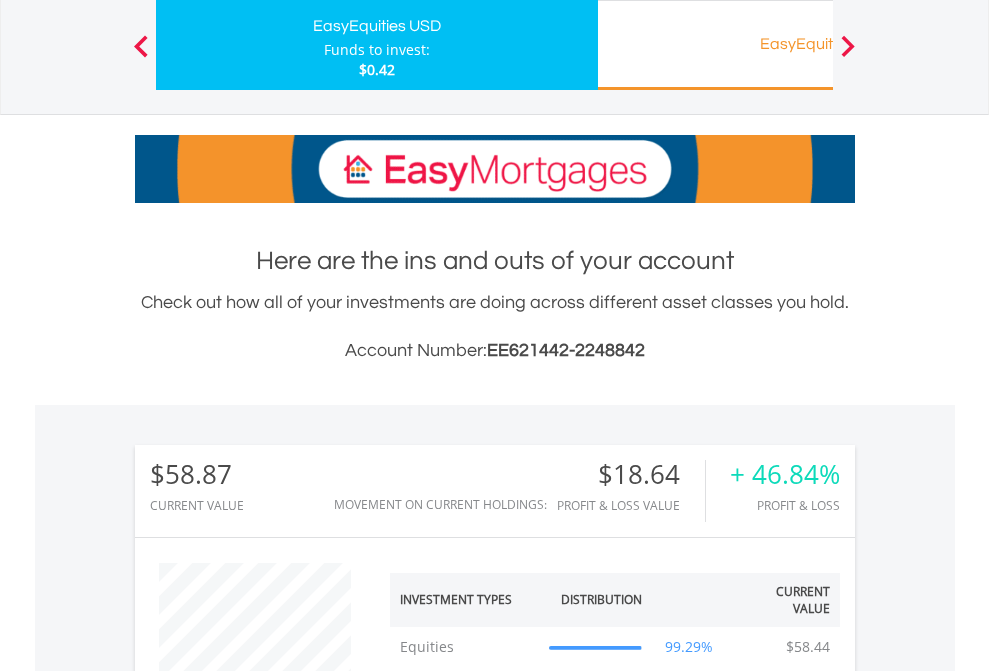scroll, scrollTop: 1493, scrollLeft: 0, axis: vertical 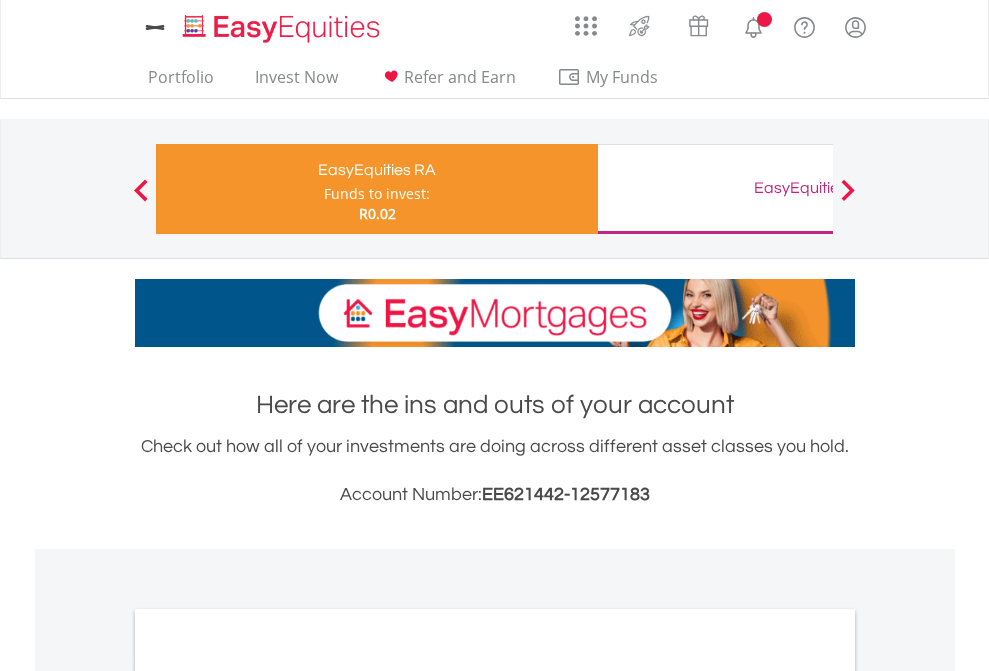 click on "EasyEquities GBP" at bounding box center (818, 188) 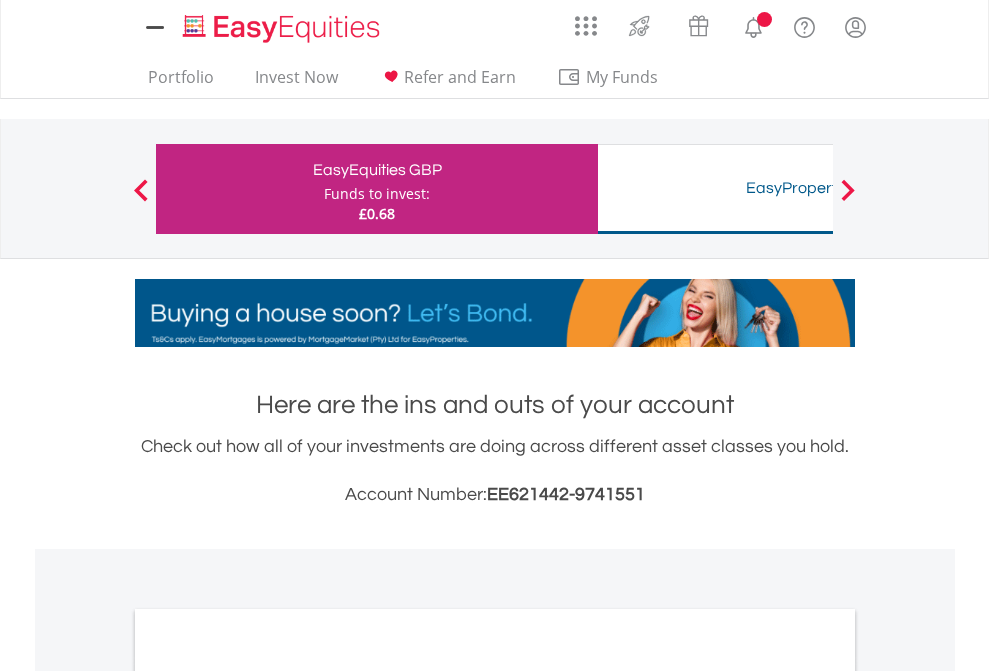 click on "All Holdings" at bounding box center (268, 1096) 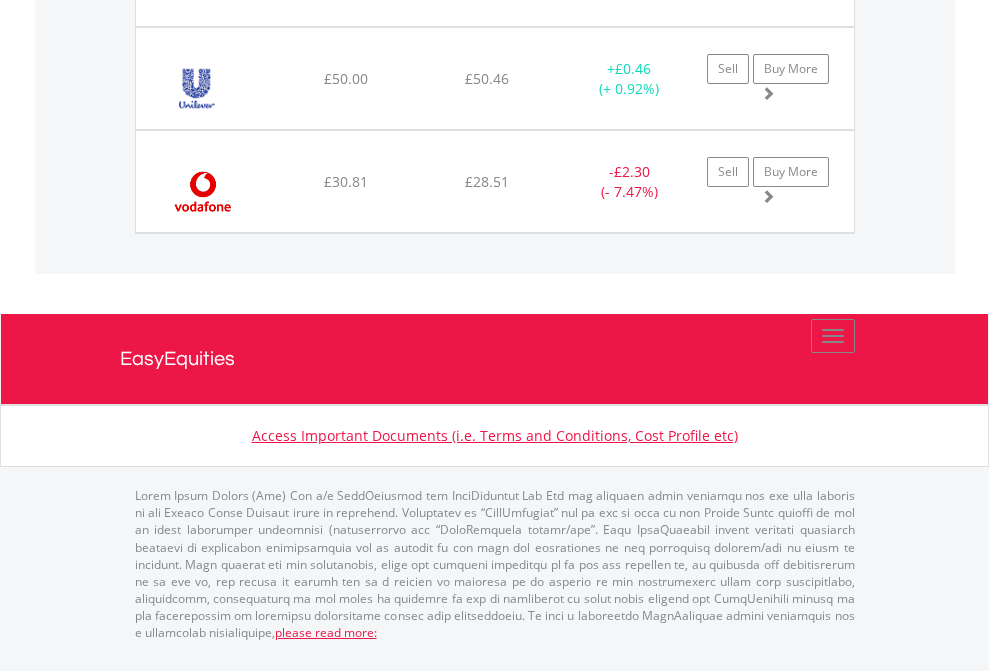 scroll, scrollTop: 2225, scrollLeft: 0, axis: vertical 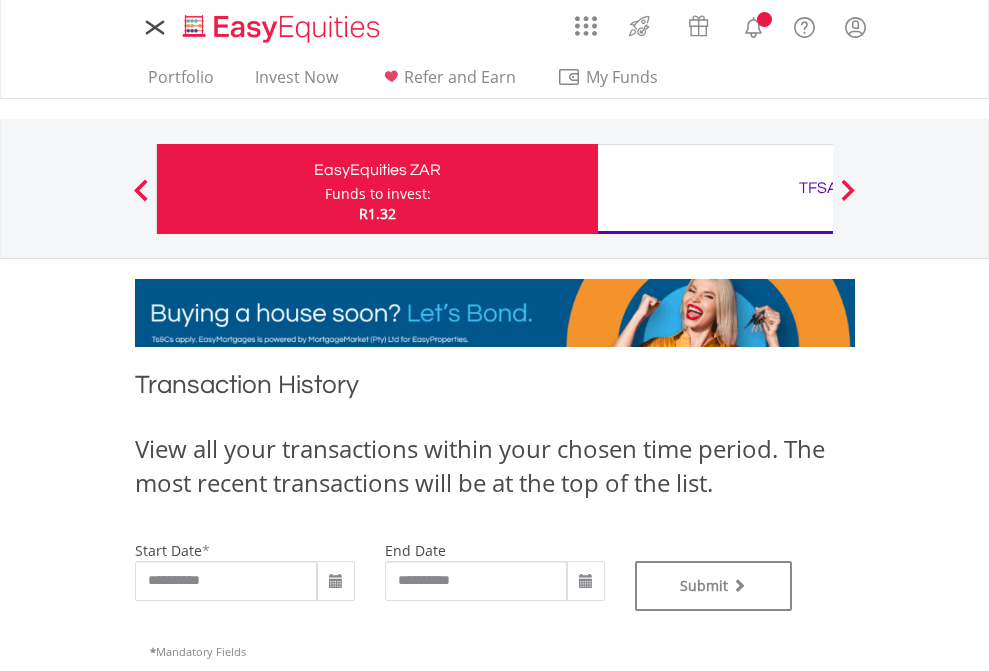 type on "**********" 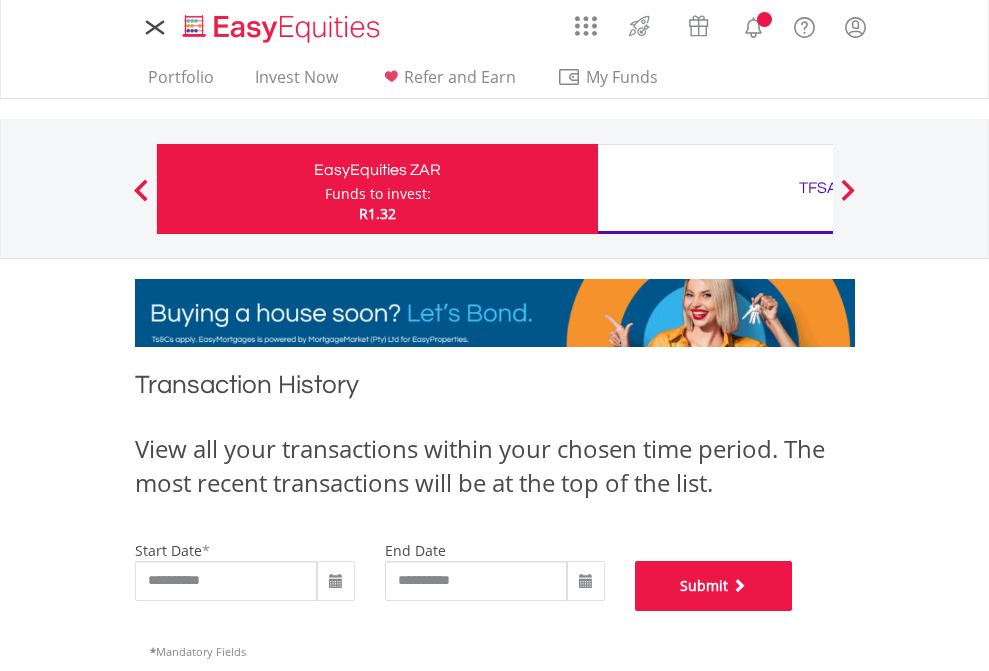 click on "Submit" at bounding box center [714, 586] 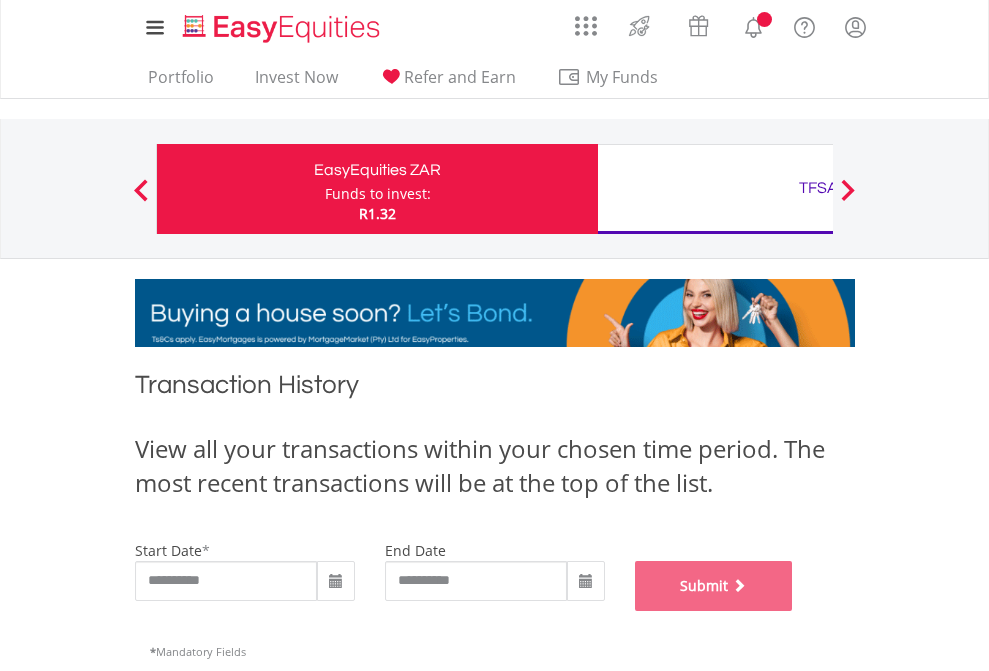 scroll, scrollTop: 811, scrollLeft: 0, axis: vertical 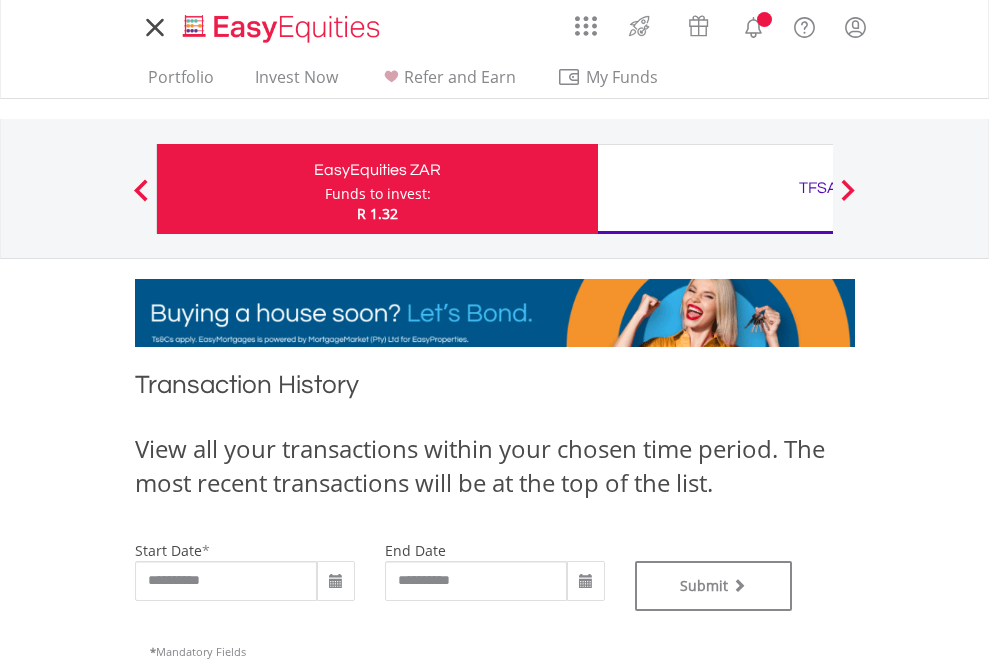 click on "TFSA" at bounding box center [818, 188] 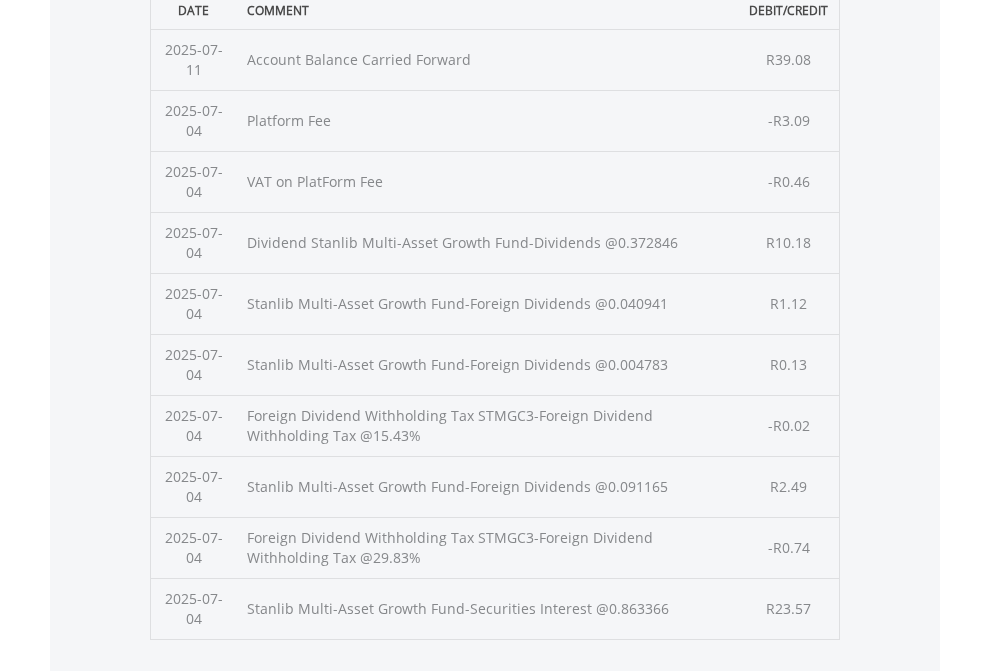 click on "Submit" at bounding box center [714, -225] 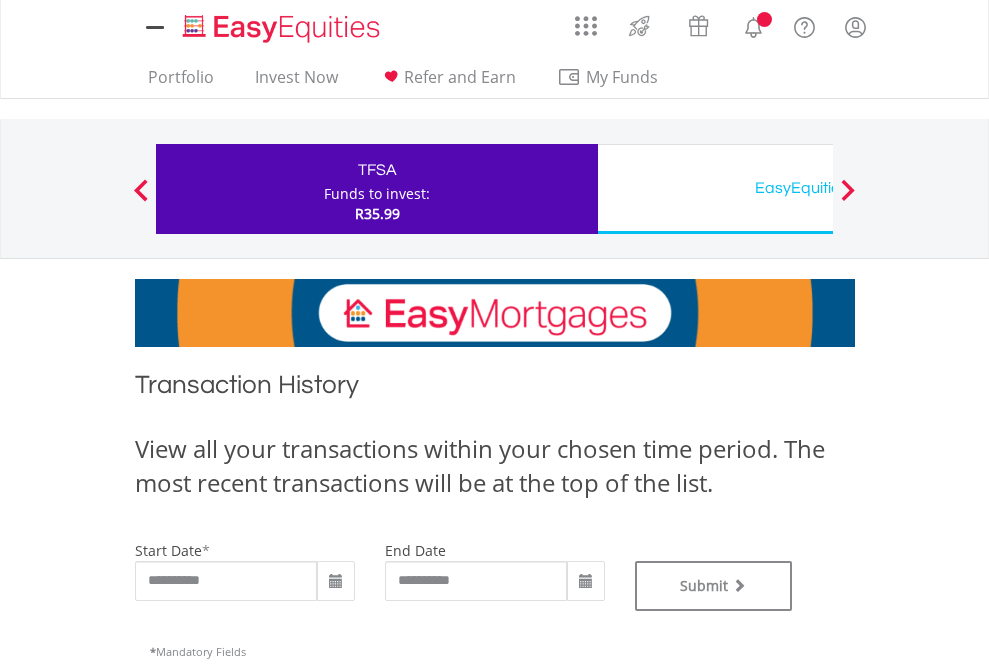 scroll, scrollTop: 0, scrollLeft: 0, axis: both 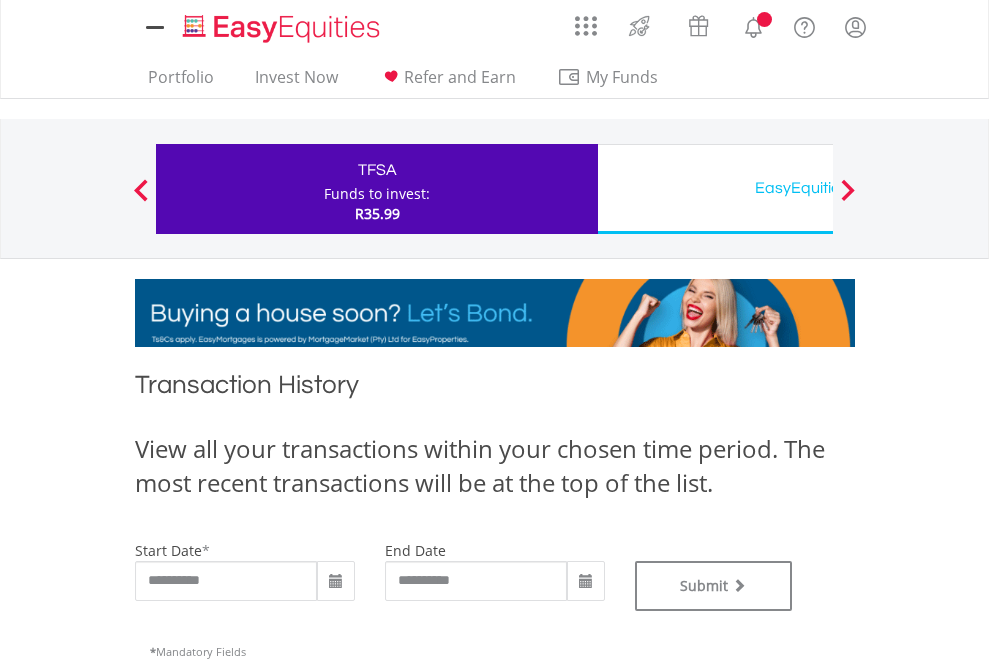 click on "EasyEquities USD" at bounding box center (818, 188) 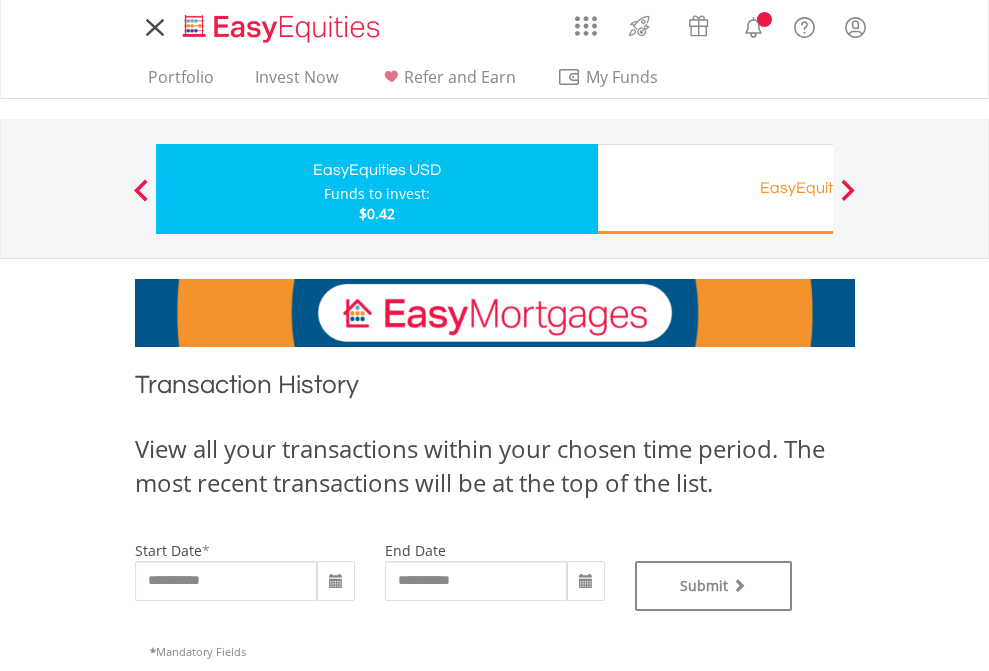 scroll, scrollTop: 0, scrollLeft: 0, axis: both 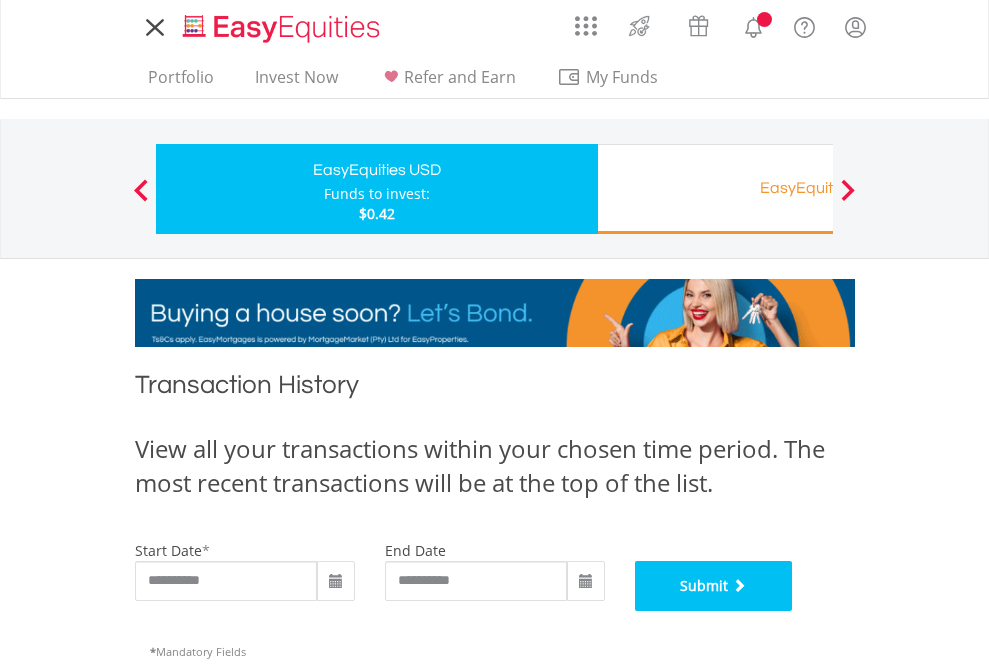 click on "Submit" at bounding box center (714, 586) 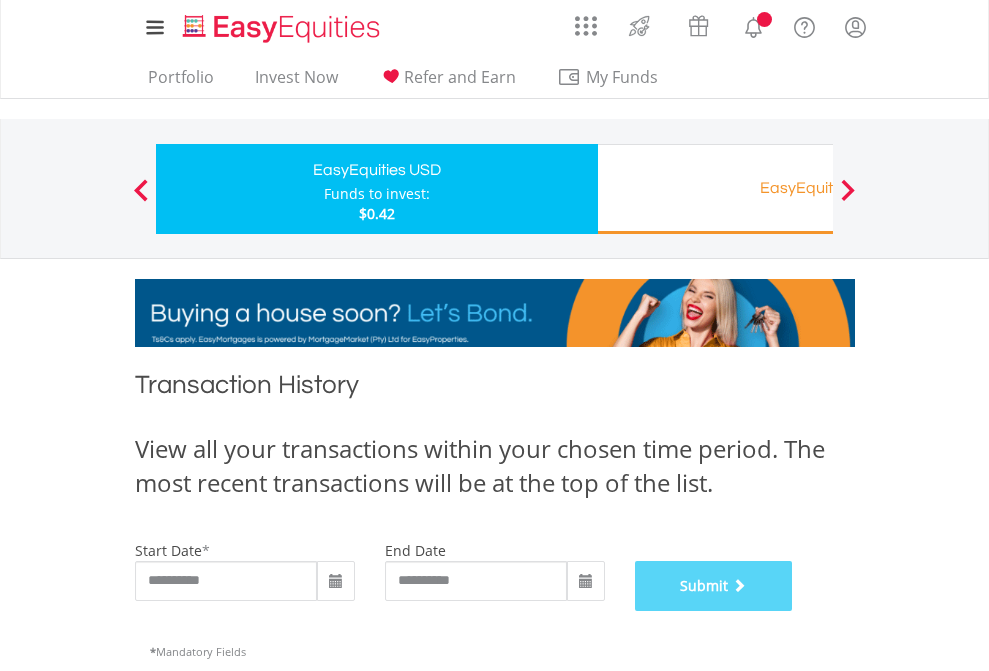 scroll, scrollTop: 811, scrollLeft: 0, axis: vertical 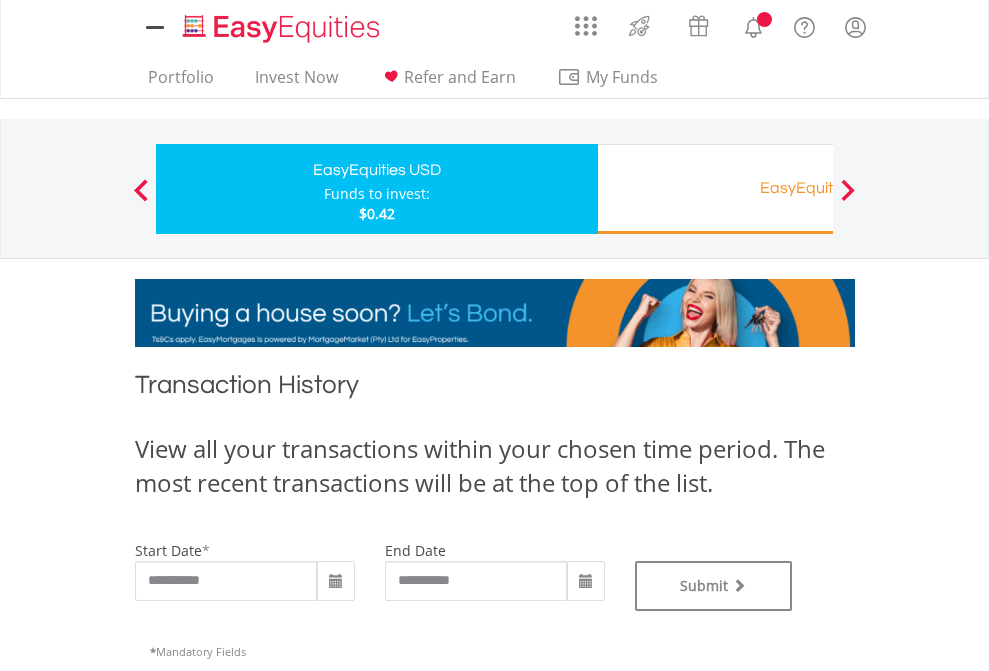 click on "EasyEquities RA" at bounding box center (818, 188) 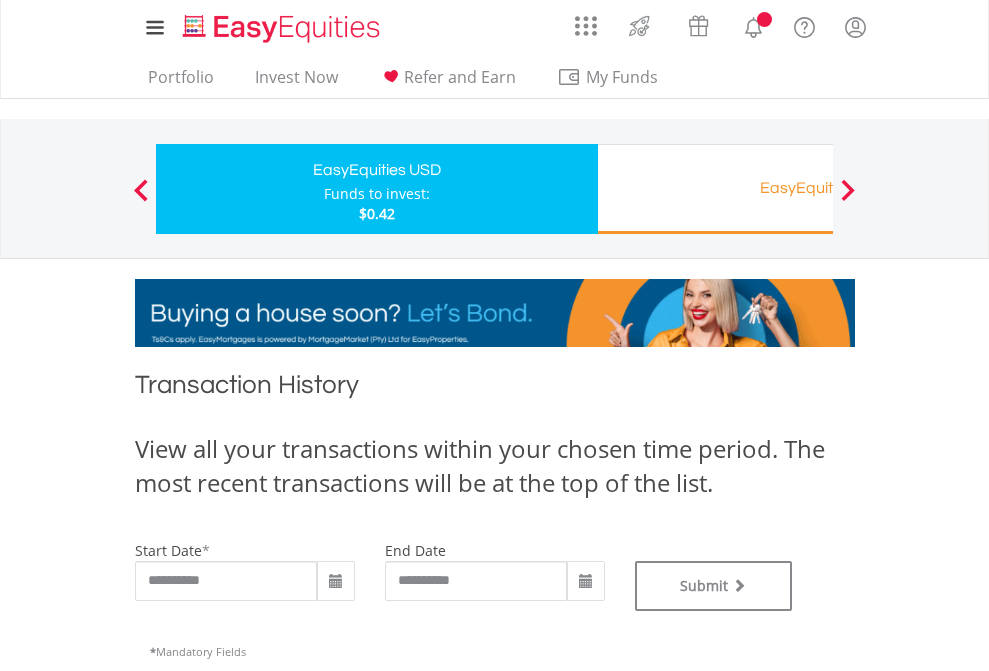 type on "**********" 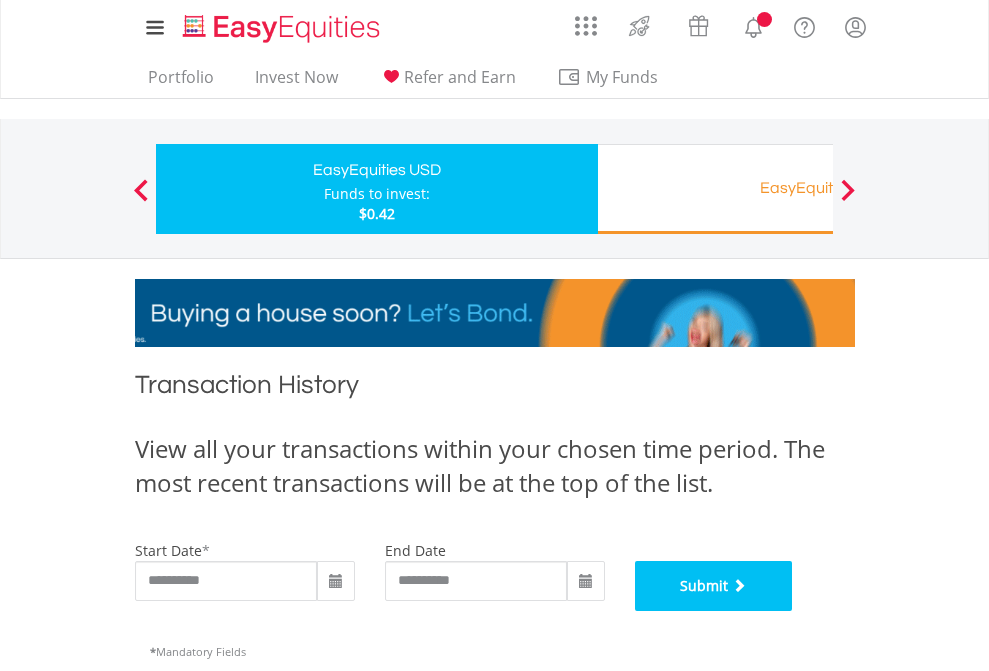 click on "Submit" at bounding box center (714, 586) 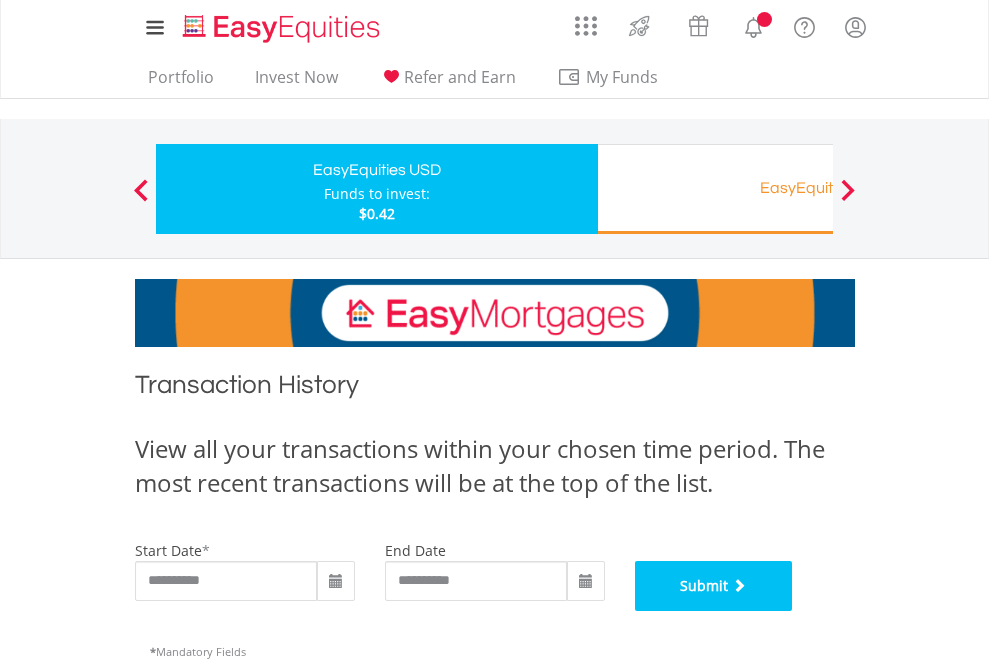 scroll, scrollTop: 811, scrollLeft: 0, axis: vertical 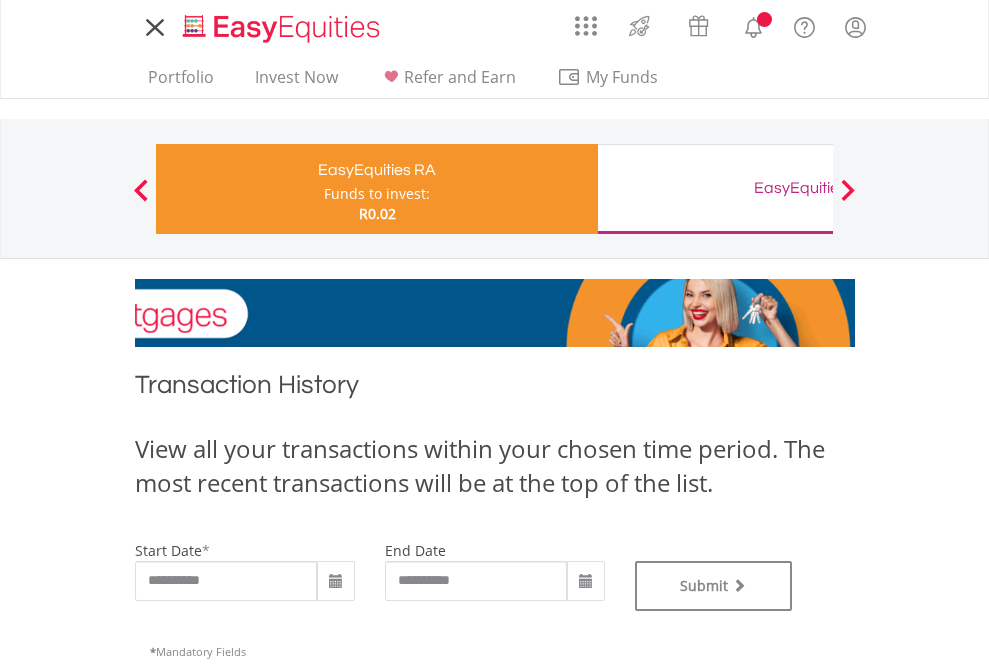 click on "EasyEquities GBP" at bounding box center (818, 188) 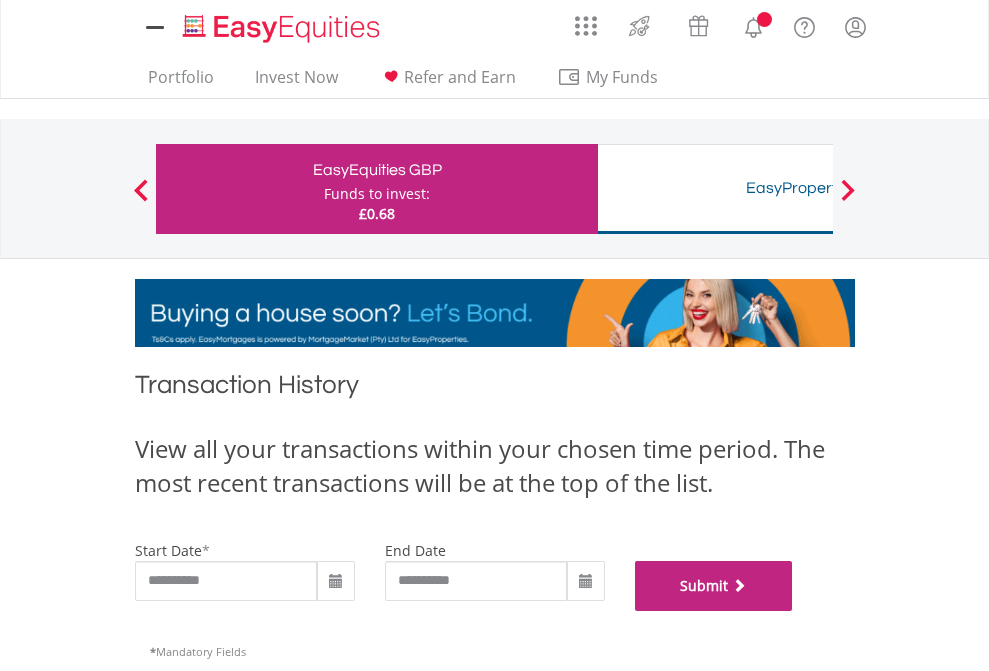 click on "Submit" at bounding box center (714, 586) 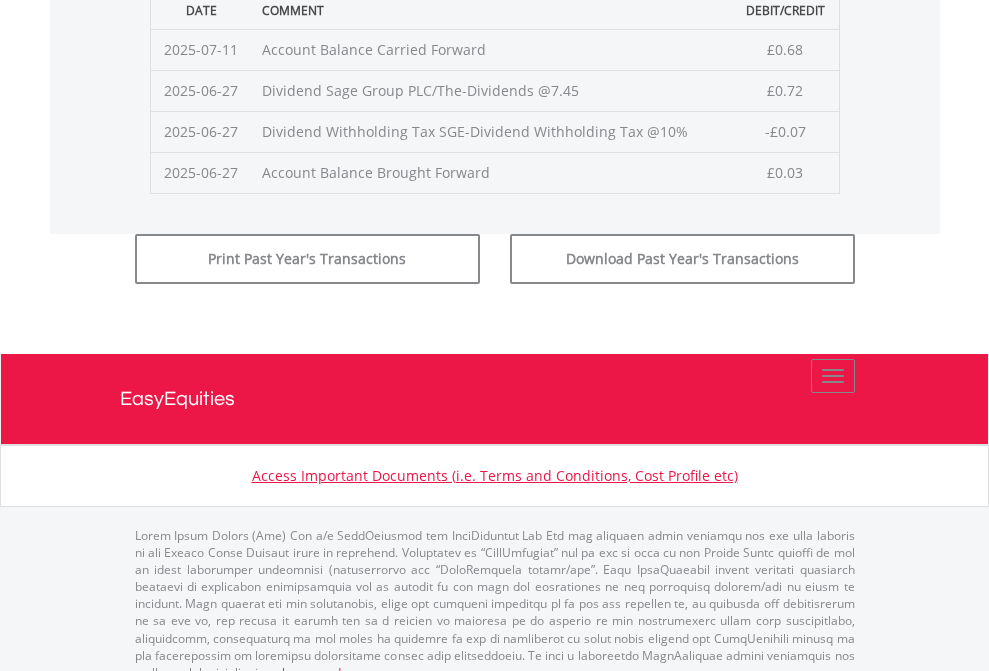 scroll, scrollTop: 811, scrollLeft: 0, axis: vertical 